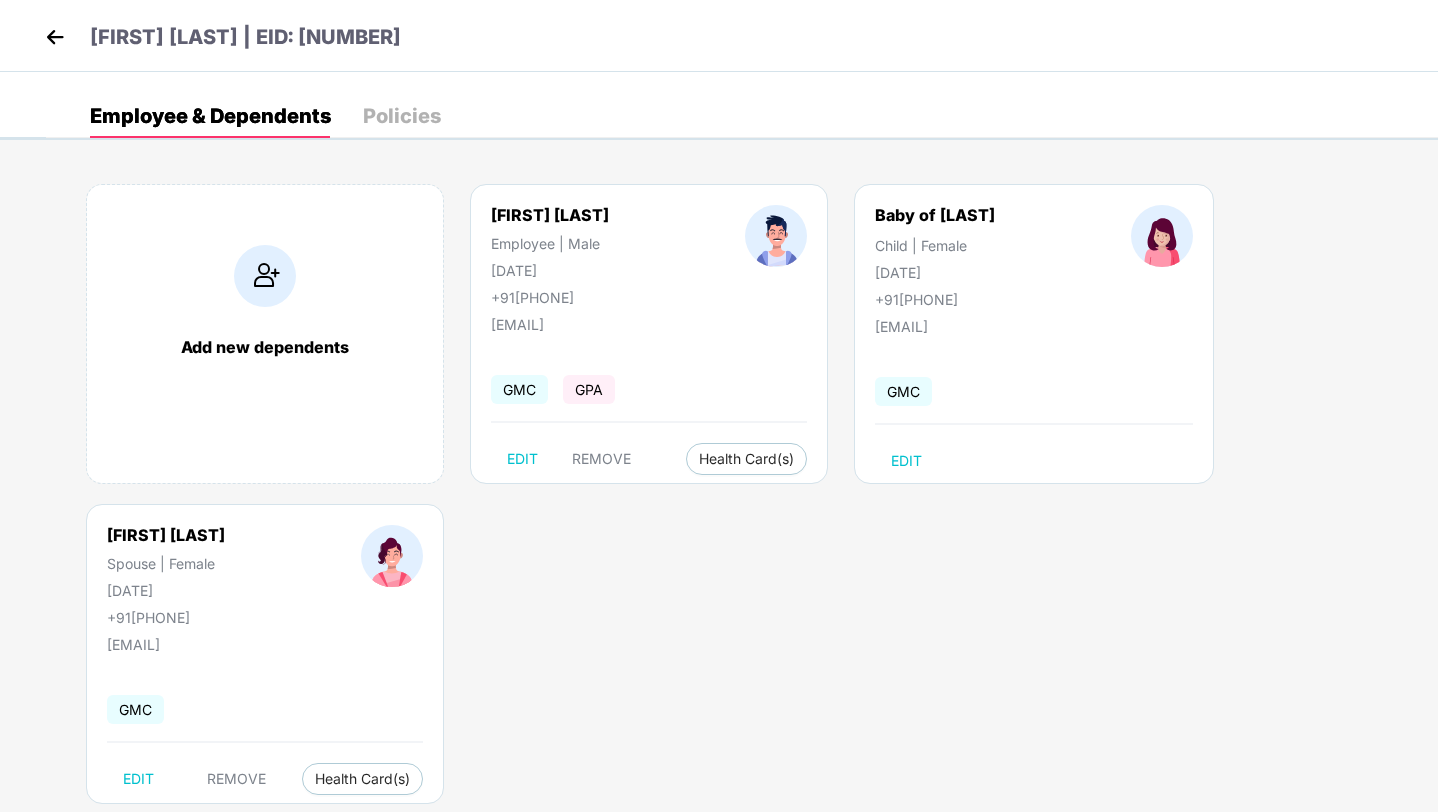 scroll, scrollTop: 0, scrollLeft: 0, axis: both 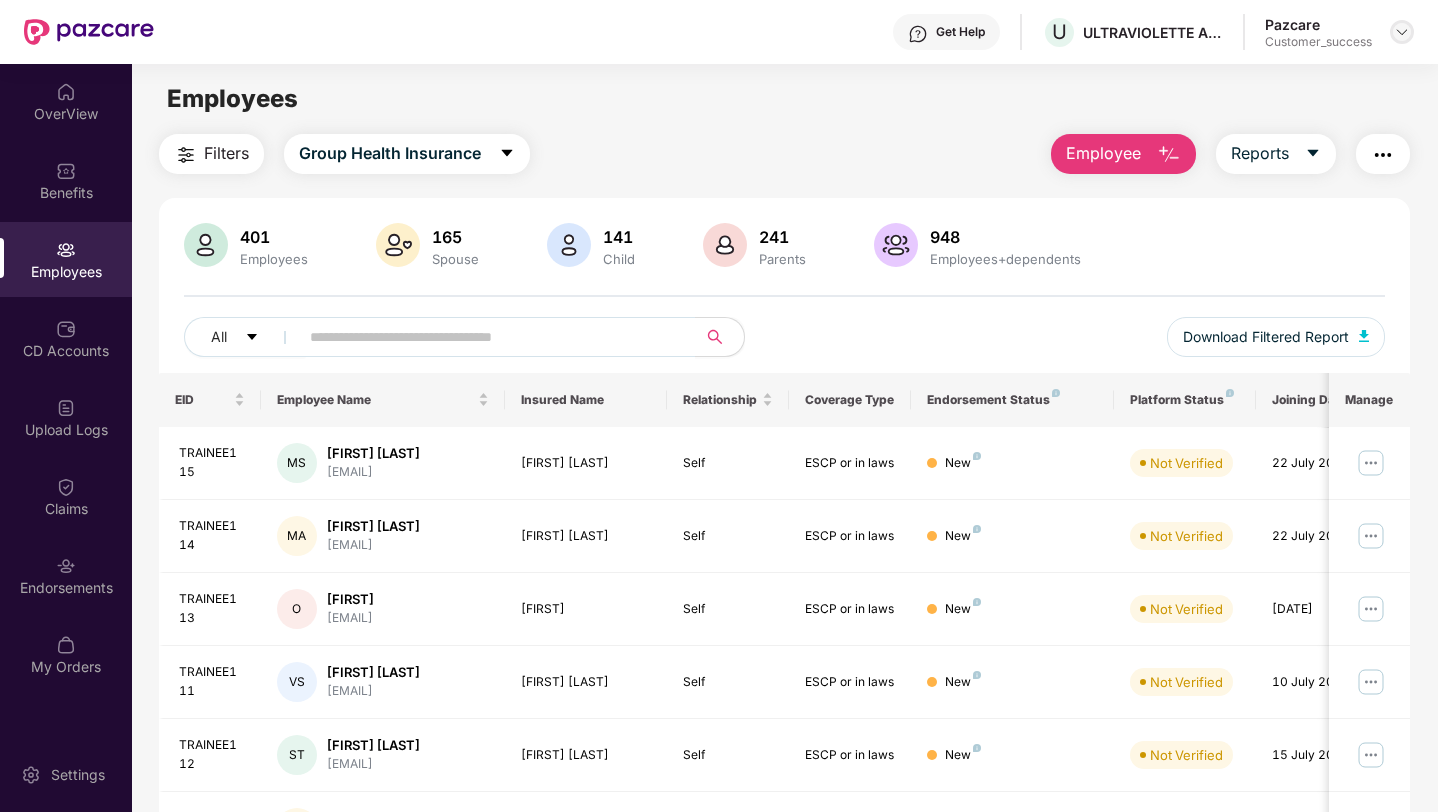 click at bounding box center (1402, 32) 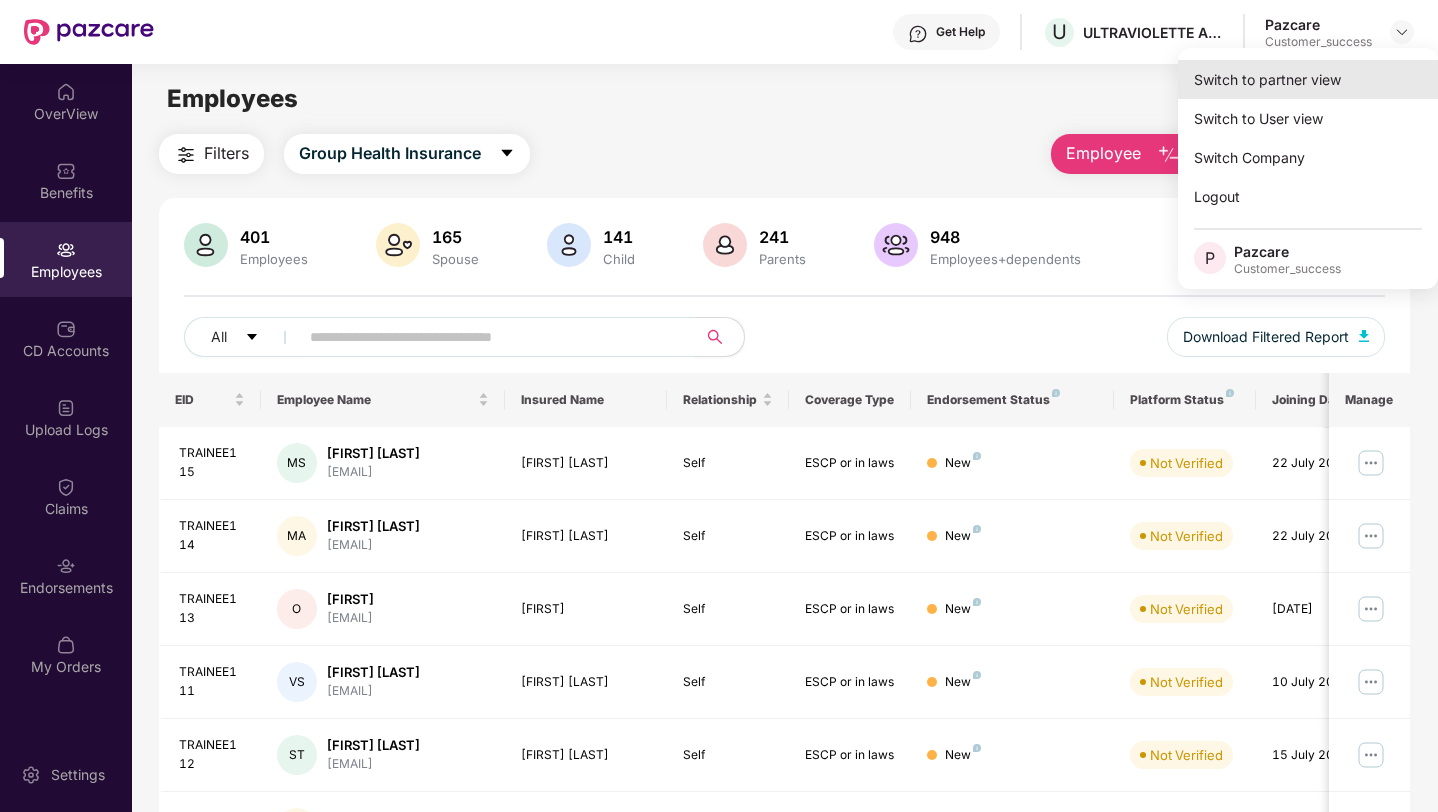 click on "Switch to partner view" at bounding box center [1308, 79] 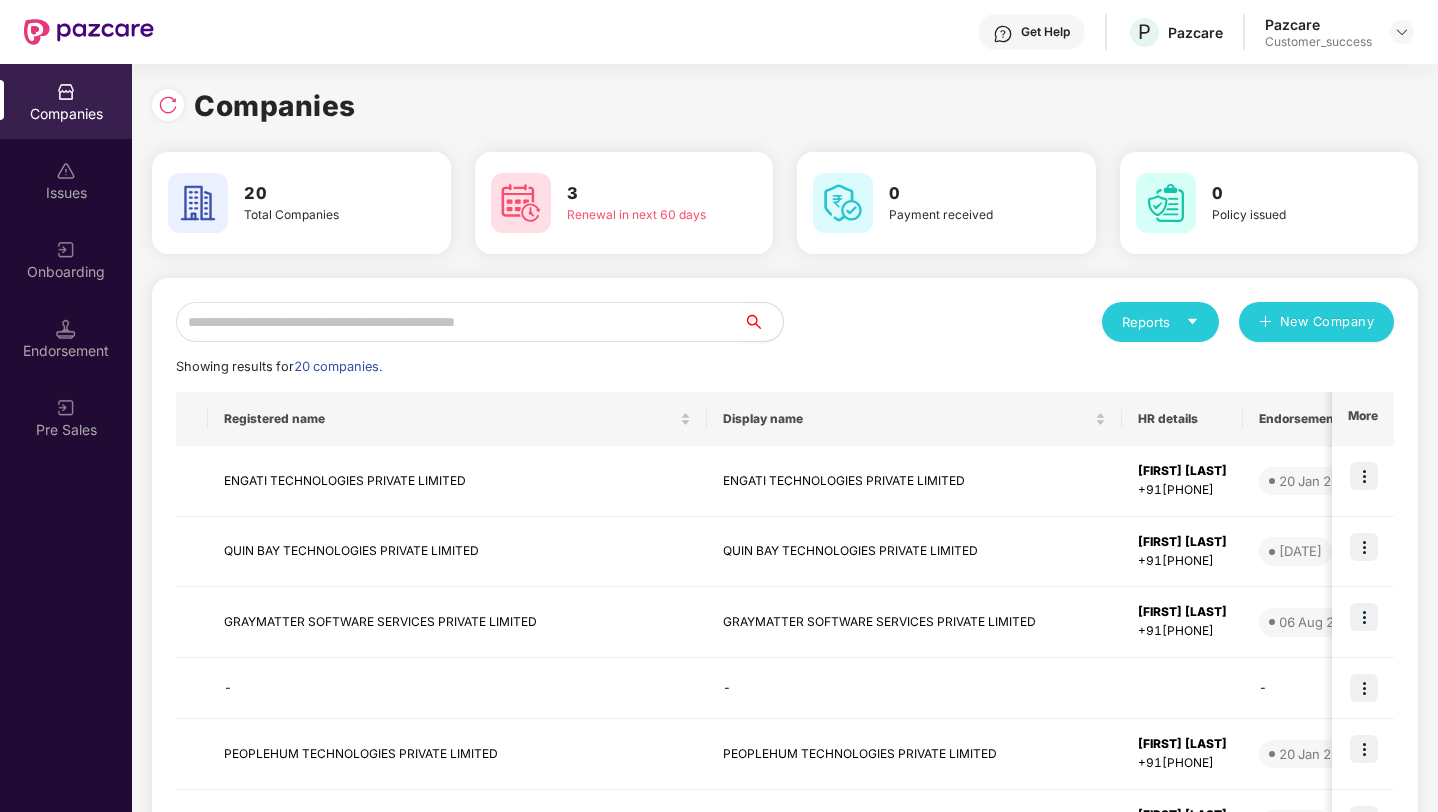 click at bounding box center (459, 322) 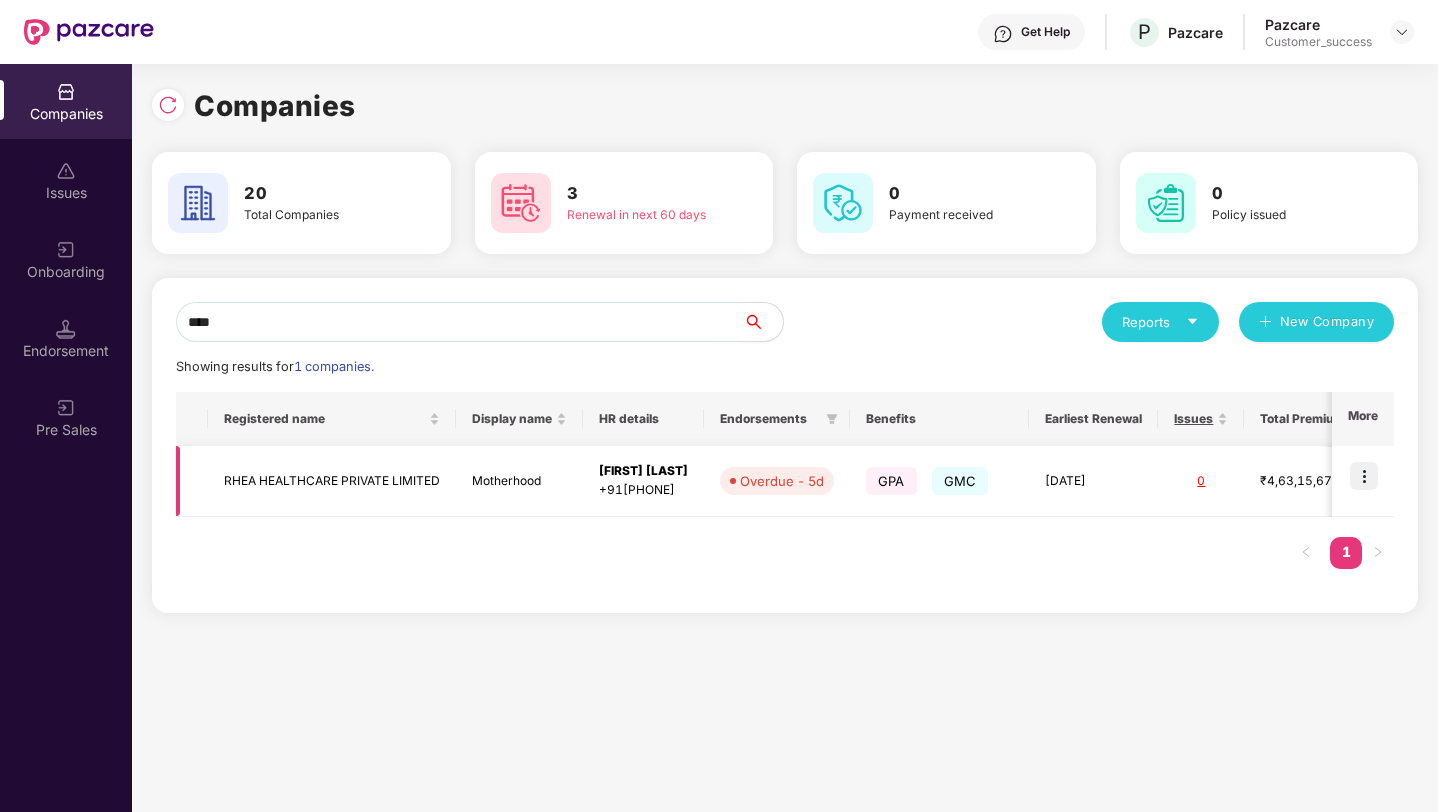 type on "****" 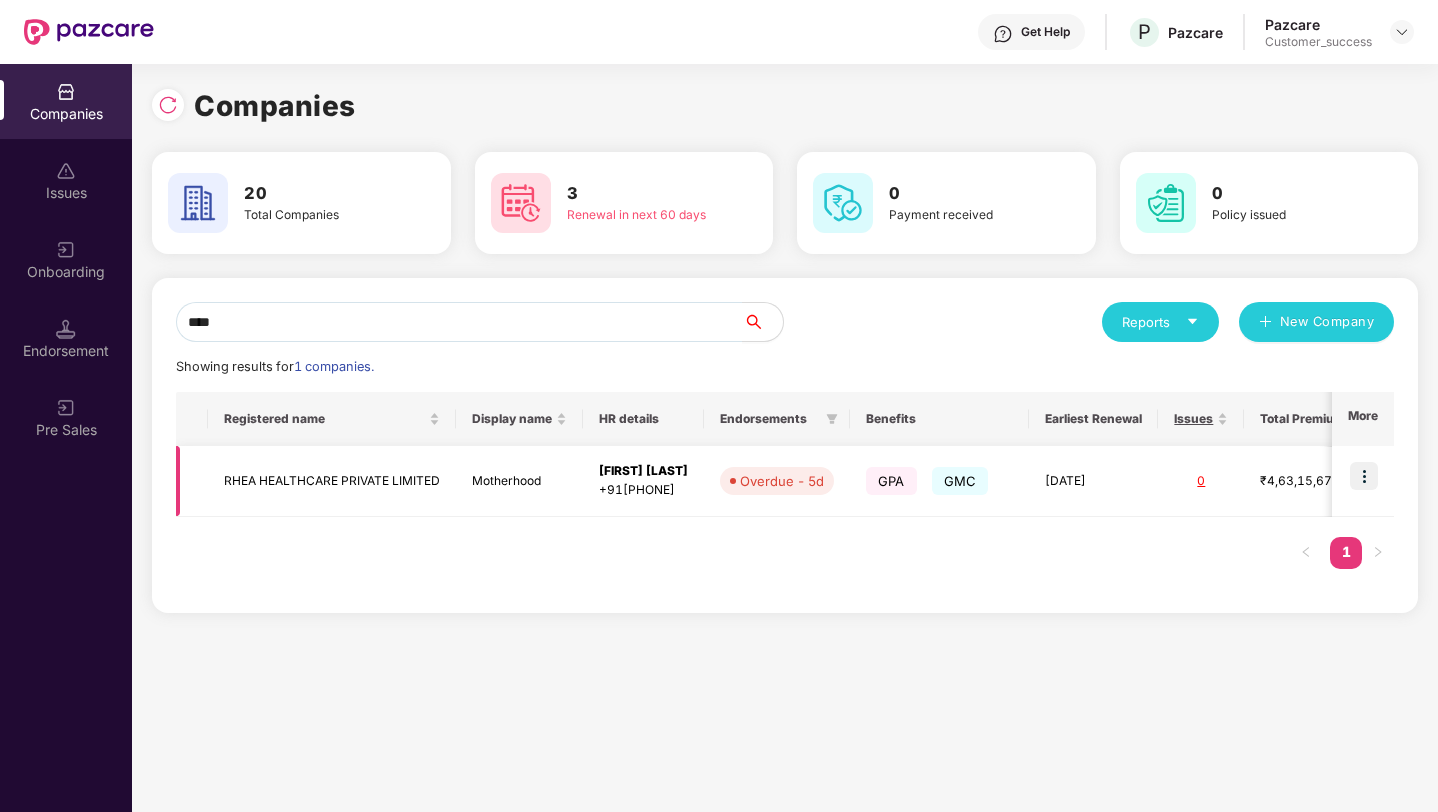 click at bounding box center (1364, 476) 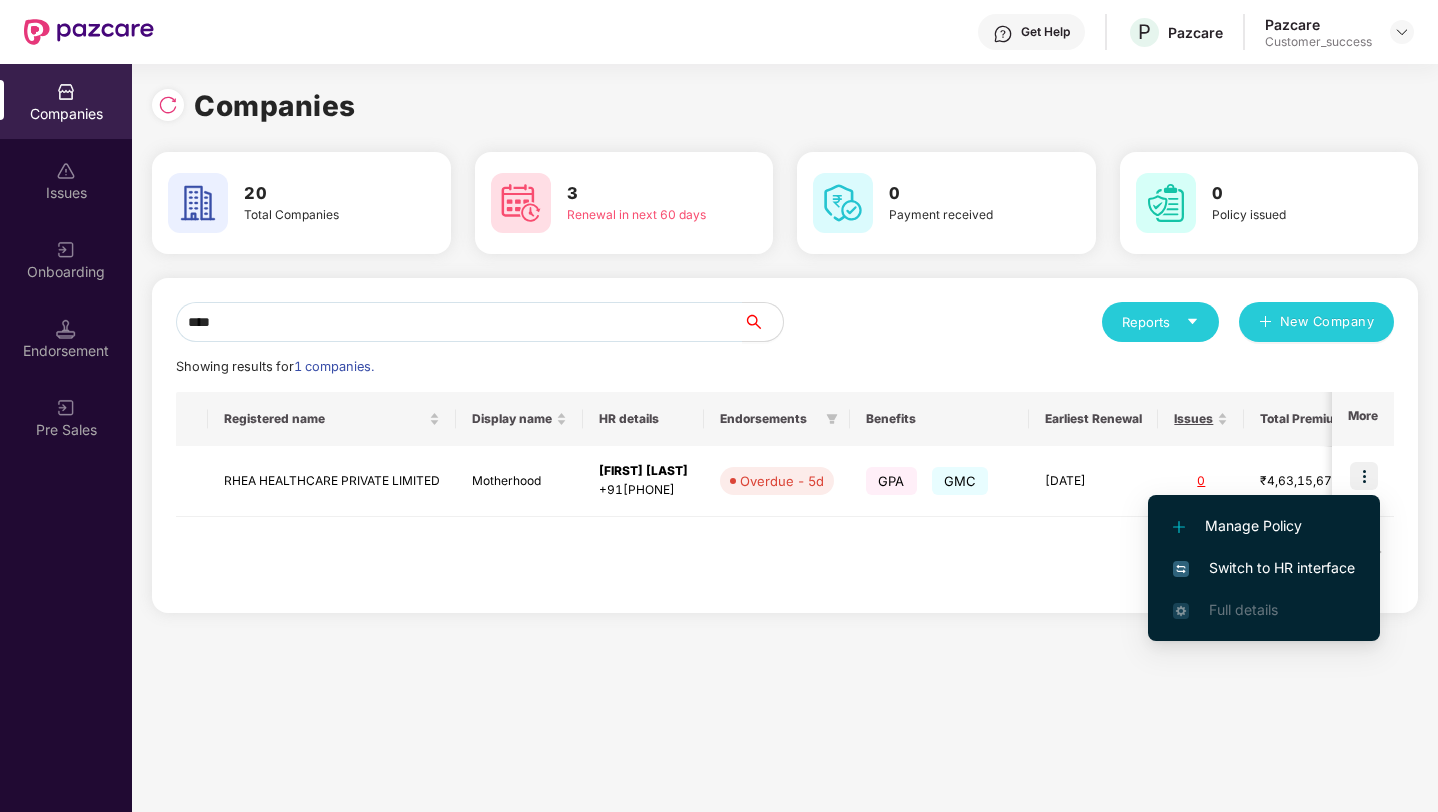 click on "Switch to HR interface" at bounding box center [1264, 568] 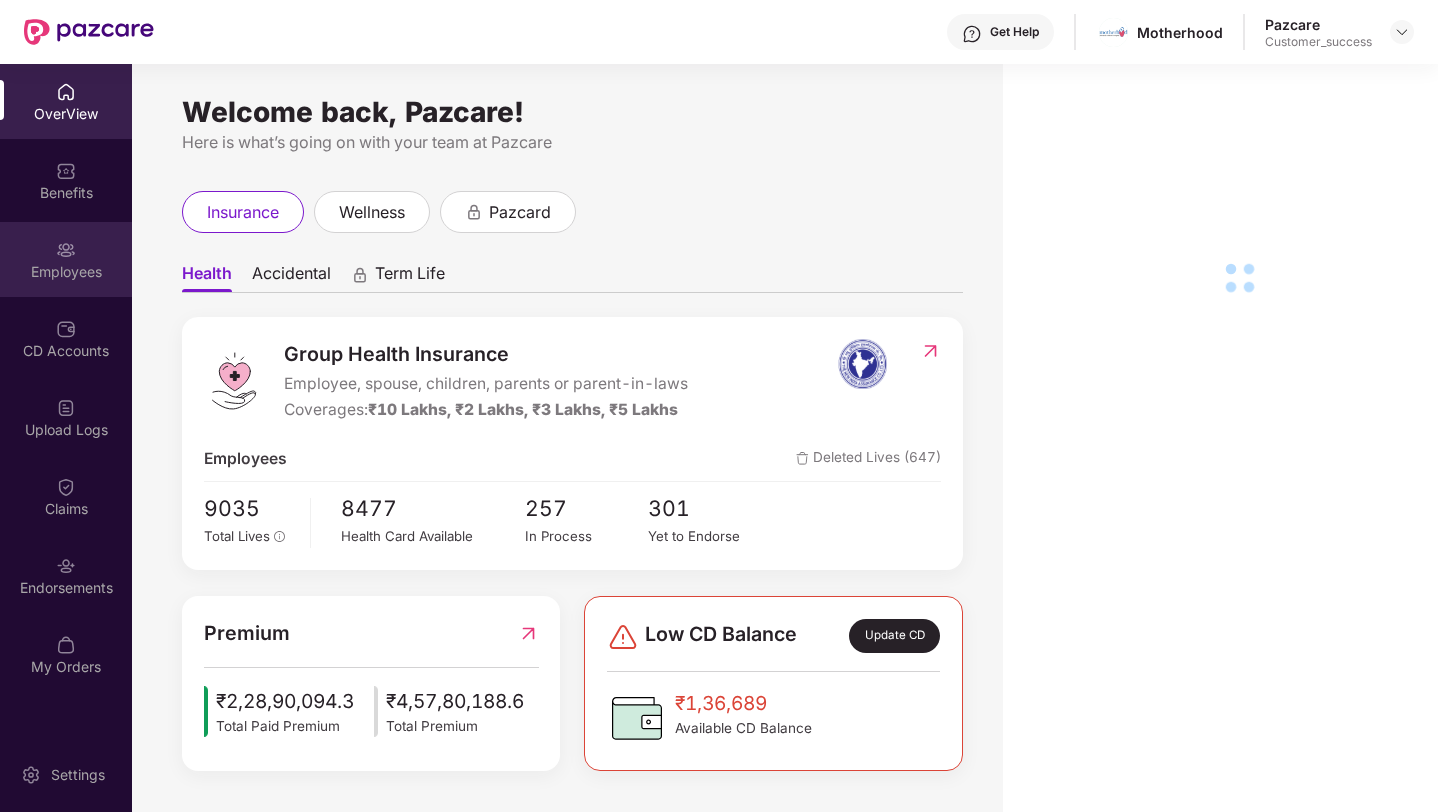 click on "Employees" at bounding box center (66, 272) 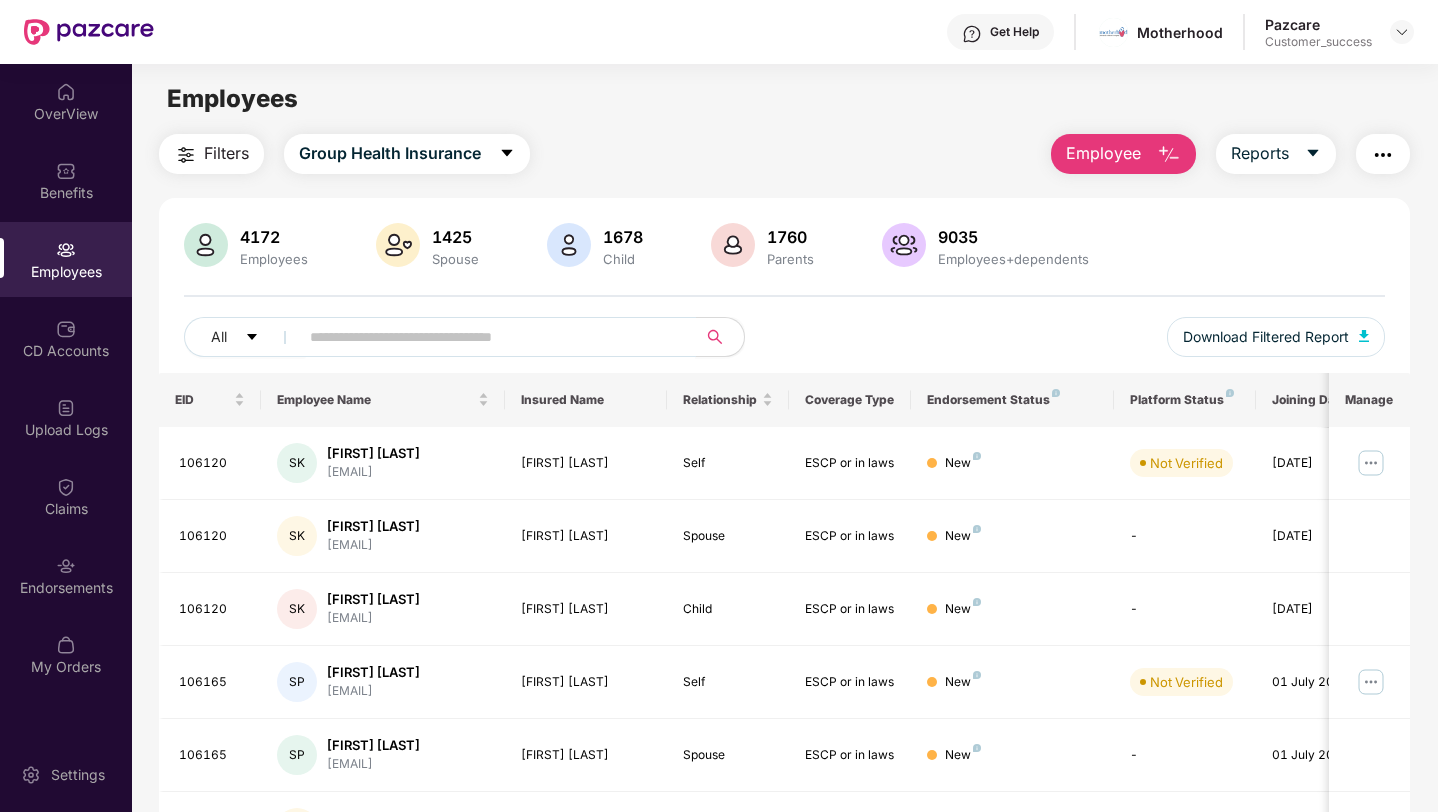 click at bounding box center [489, 337] 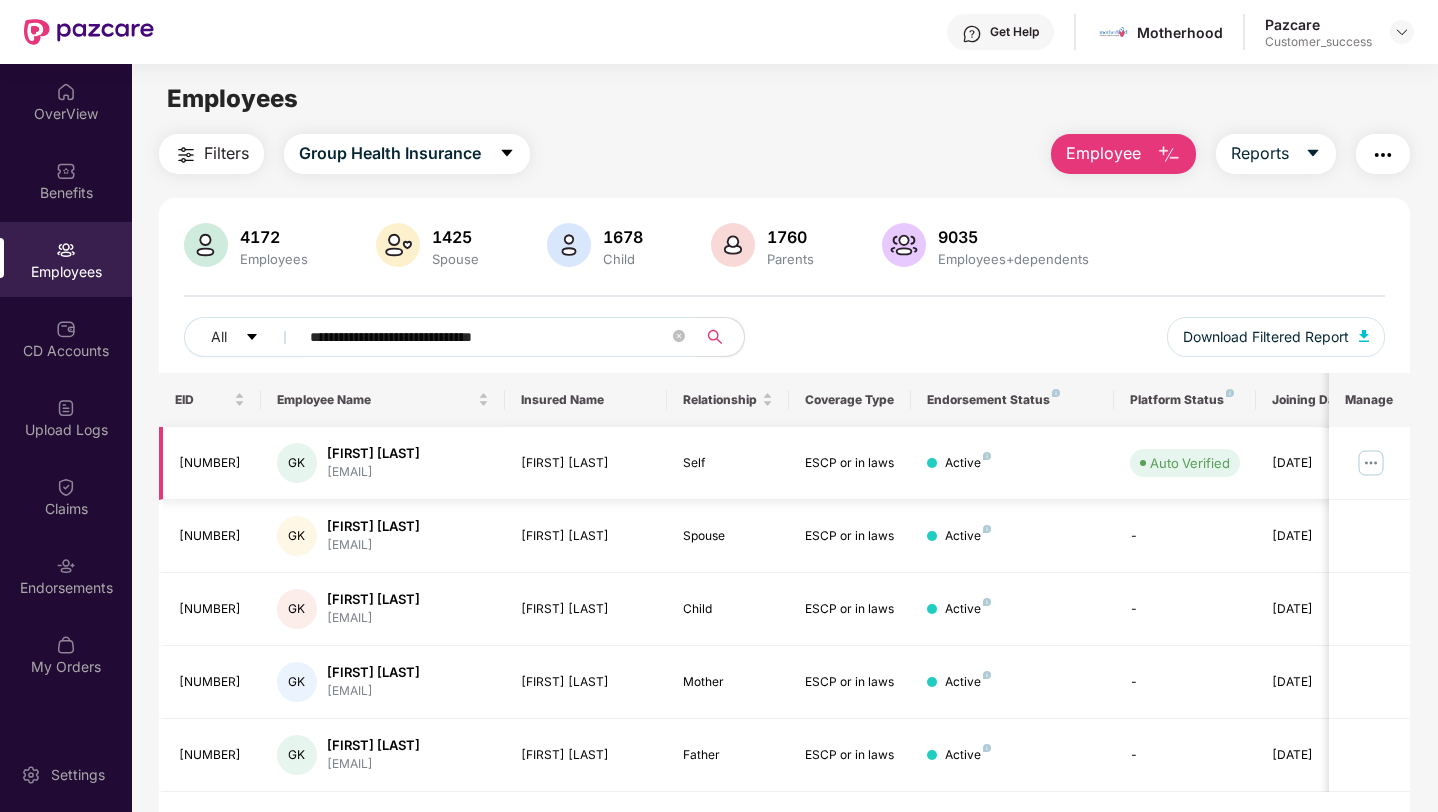 scroll, scrollTop: 64, scrollLeft: 0, axis: vertical 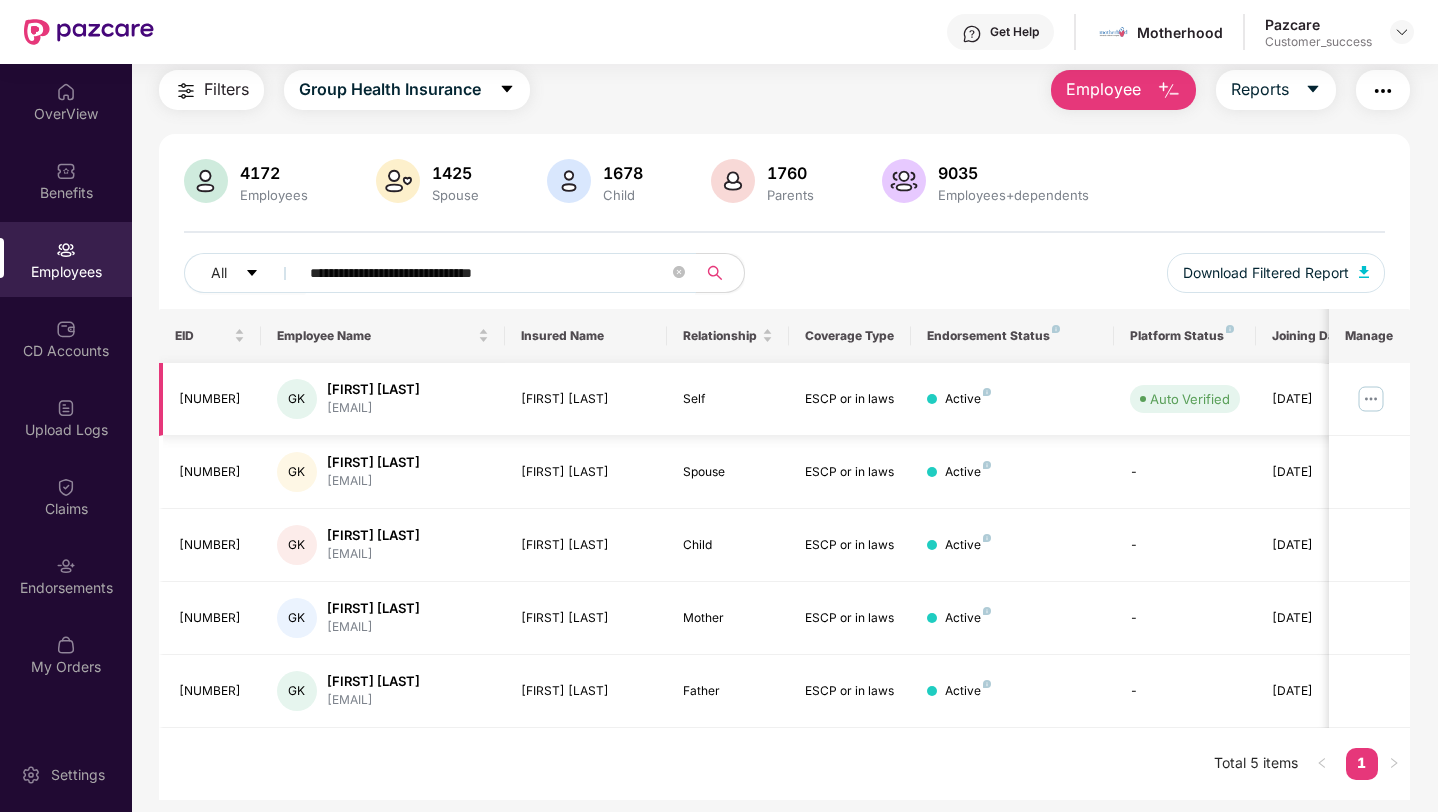 type on "**********" 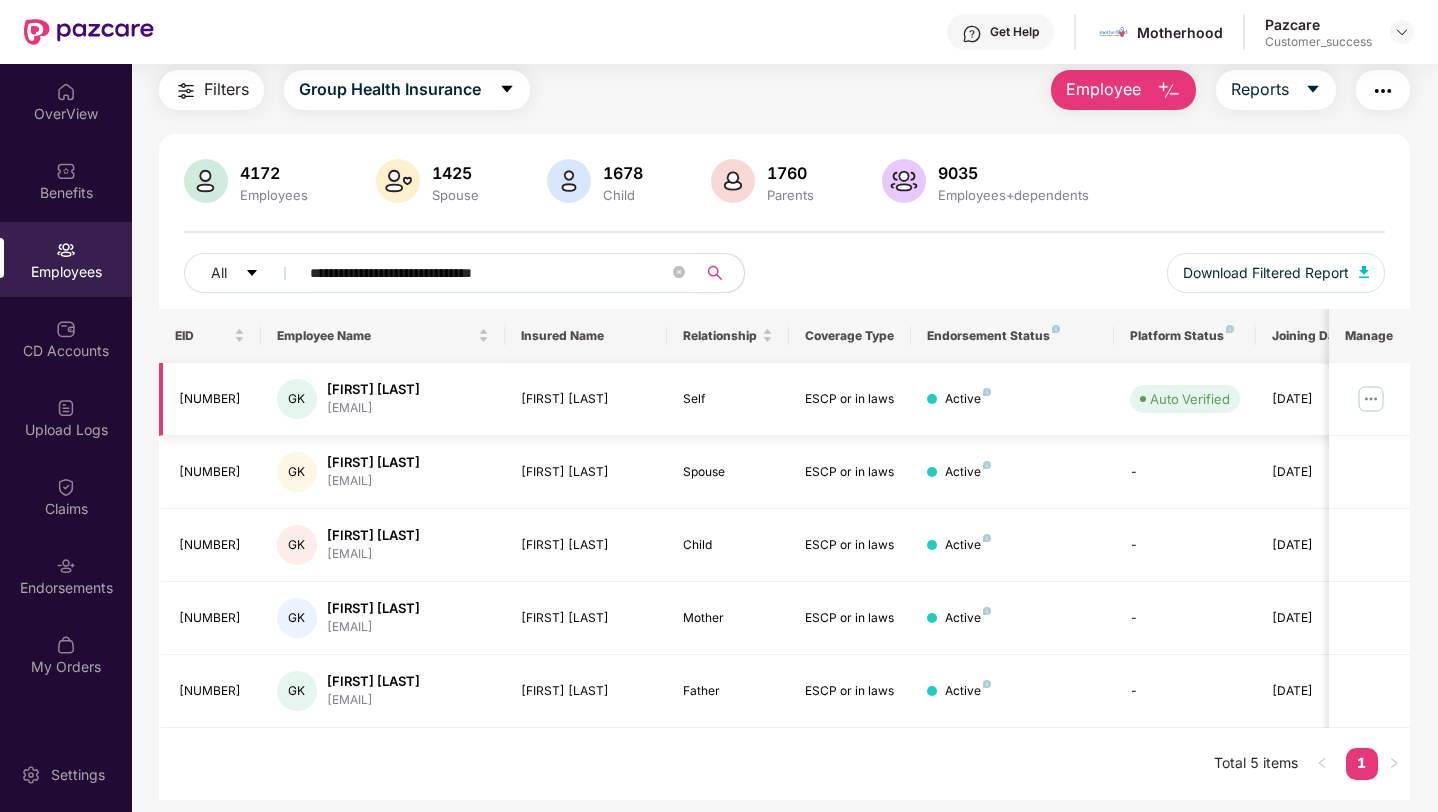 click at bounding box center (1371, 399) 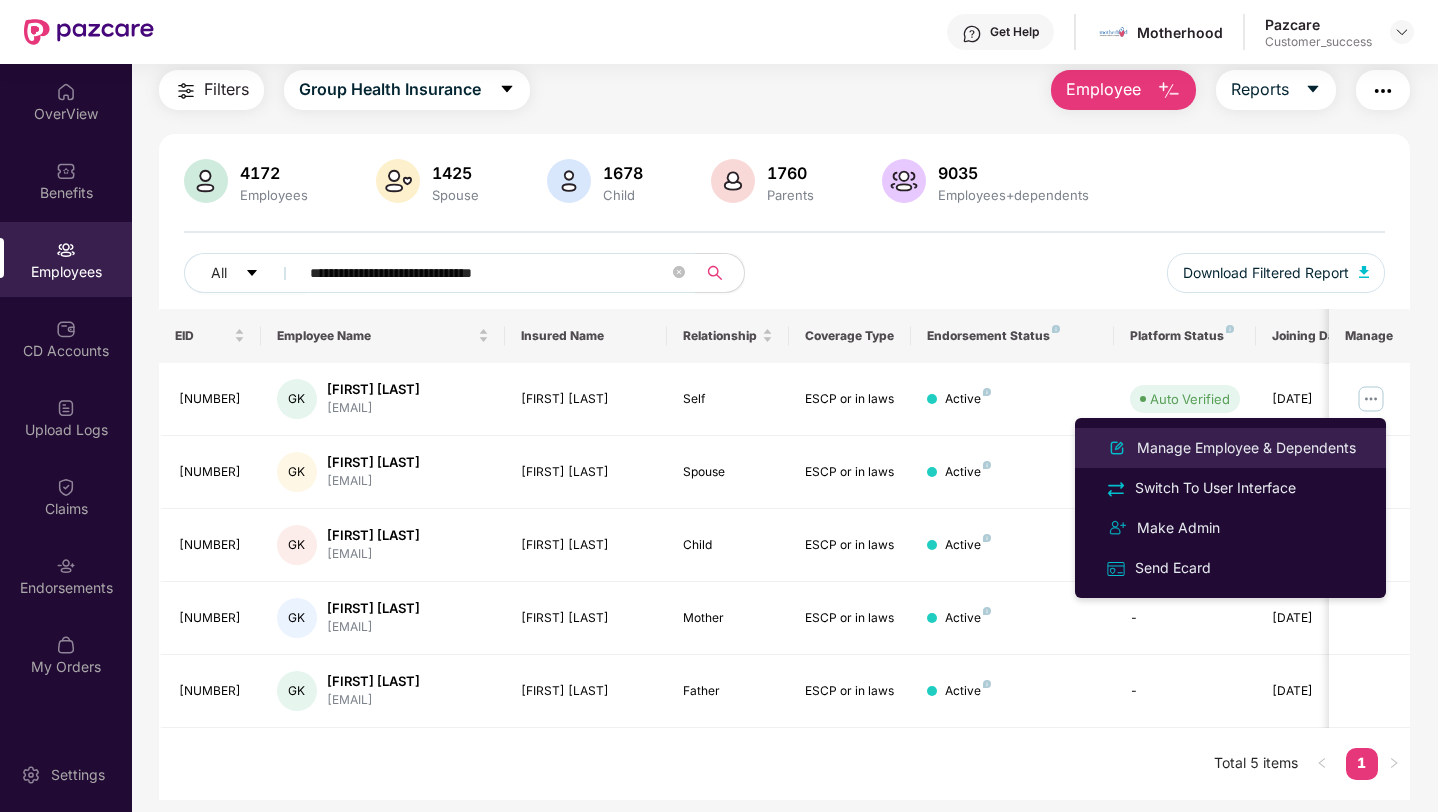 click on "Manage Employee & Dependents" at bounding box center (1246, 448) 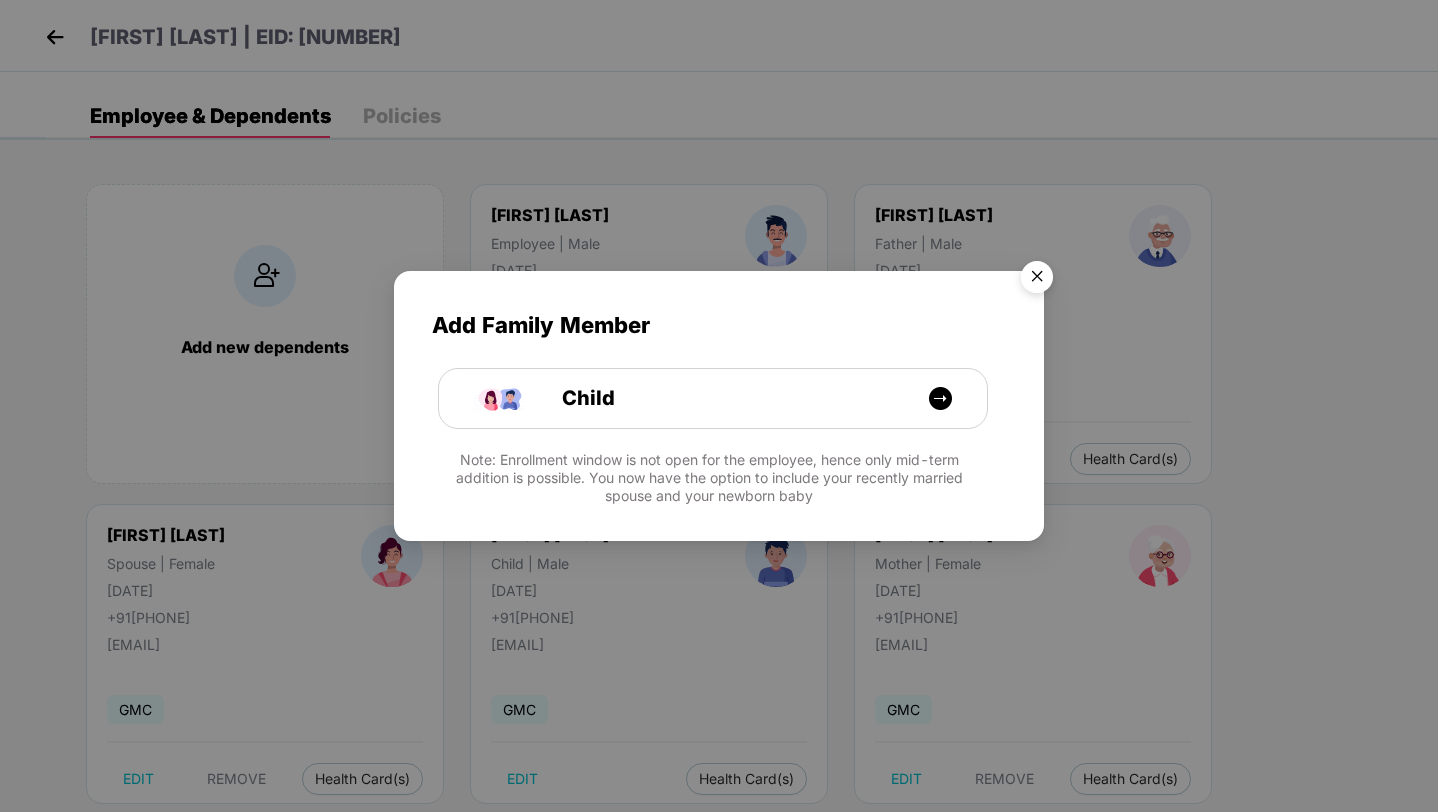 click at bounding box center (1037, 280) 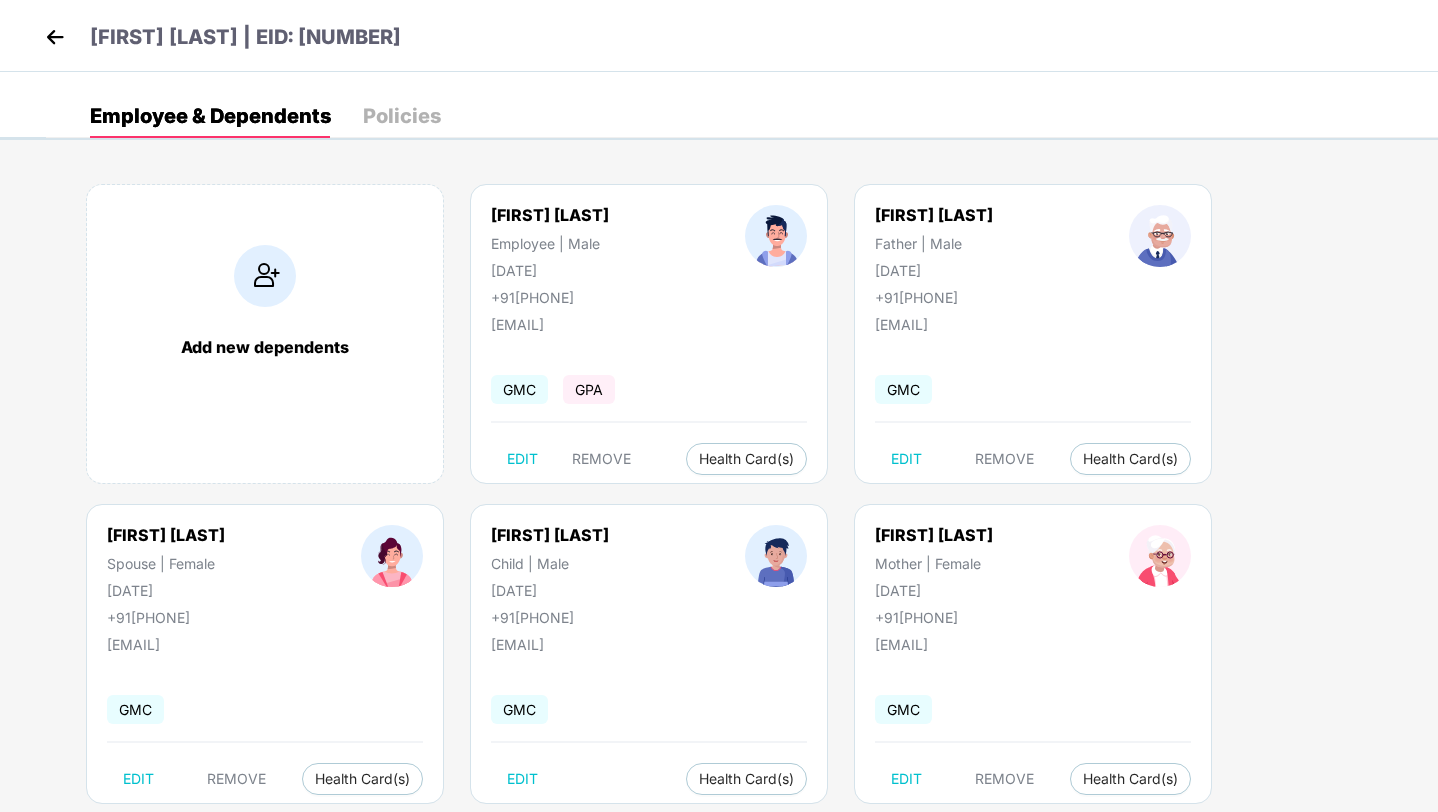 drag, startPoint x: 595, startPoint y: 295, endPoint x: 488, endPoint y: 296, distance: 107.00467 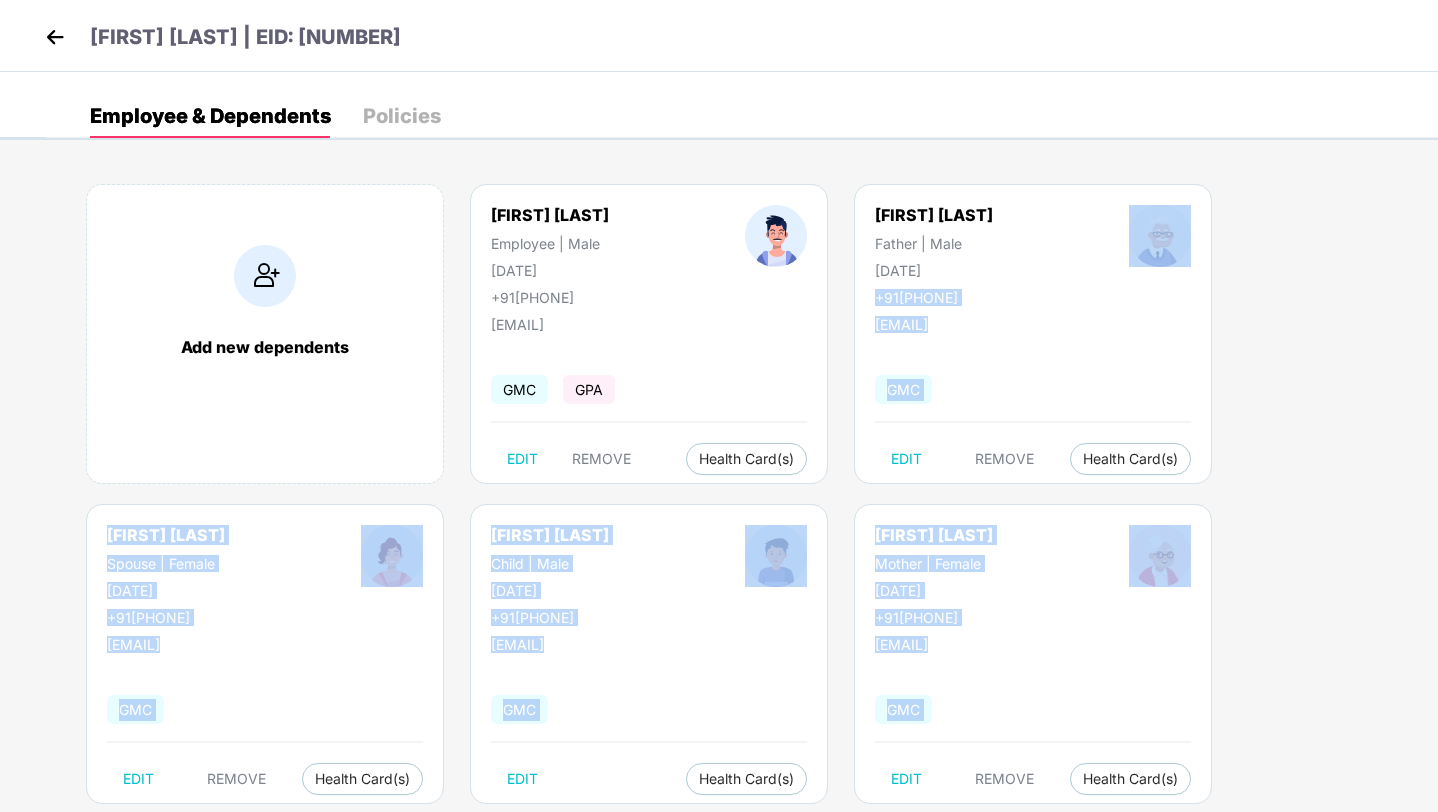 drag, startPoint x: 599, startPoint y: 291, endPoint x: 809, endPoint y: 290, distance: 210.00238 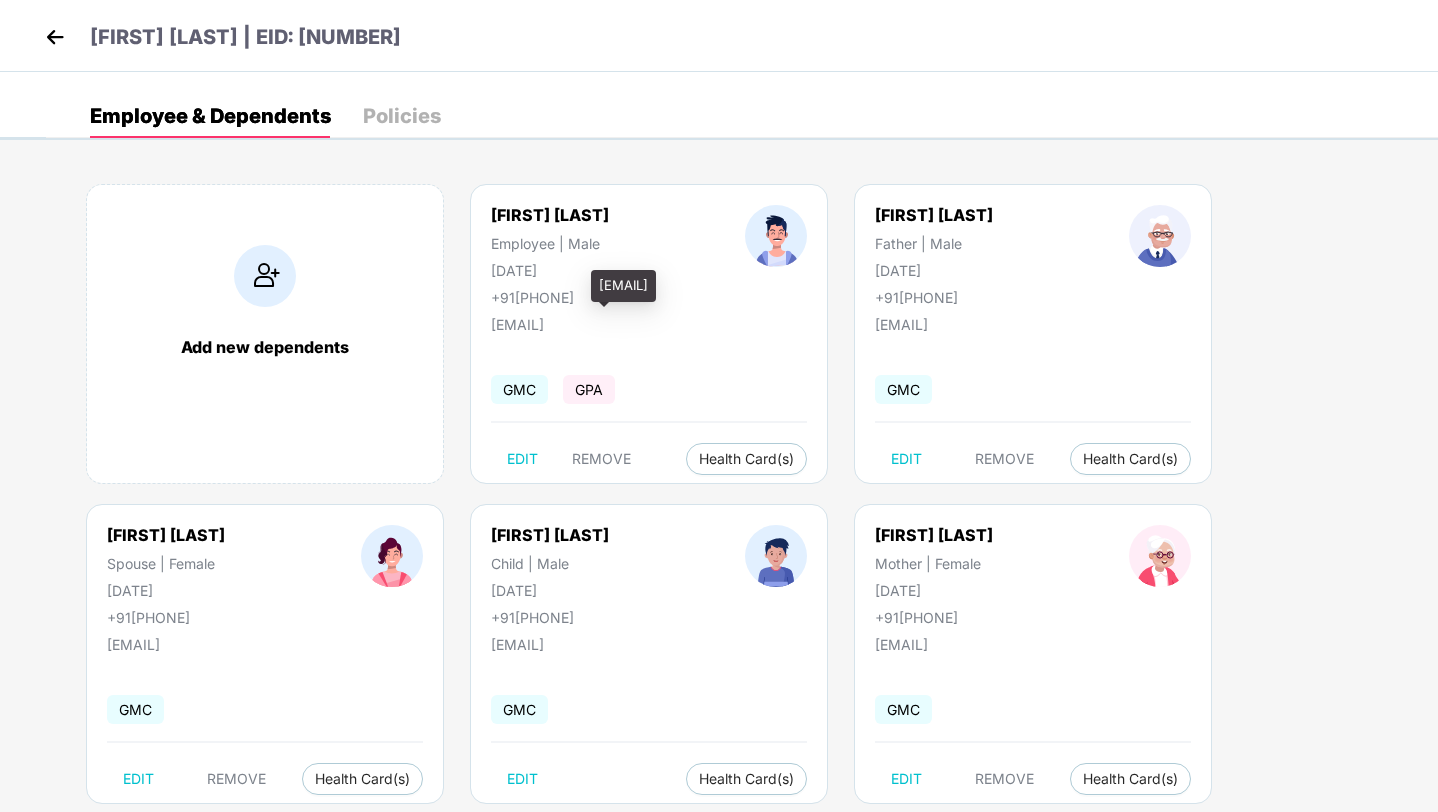 click on "[EMAIL]" at bounding box center (591, 324) 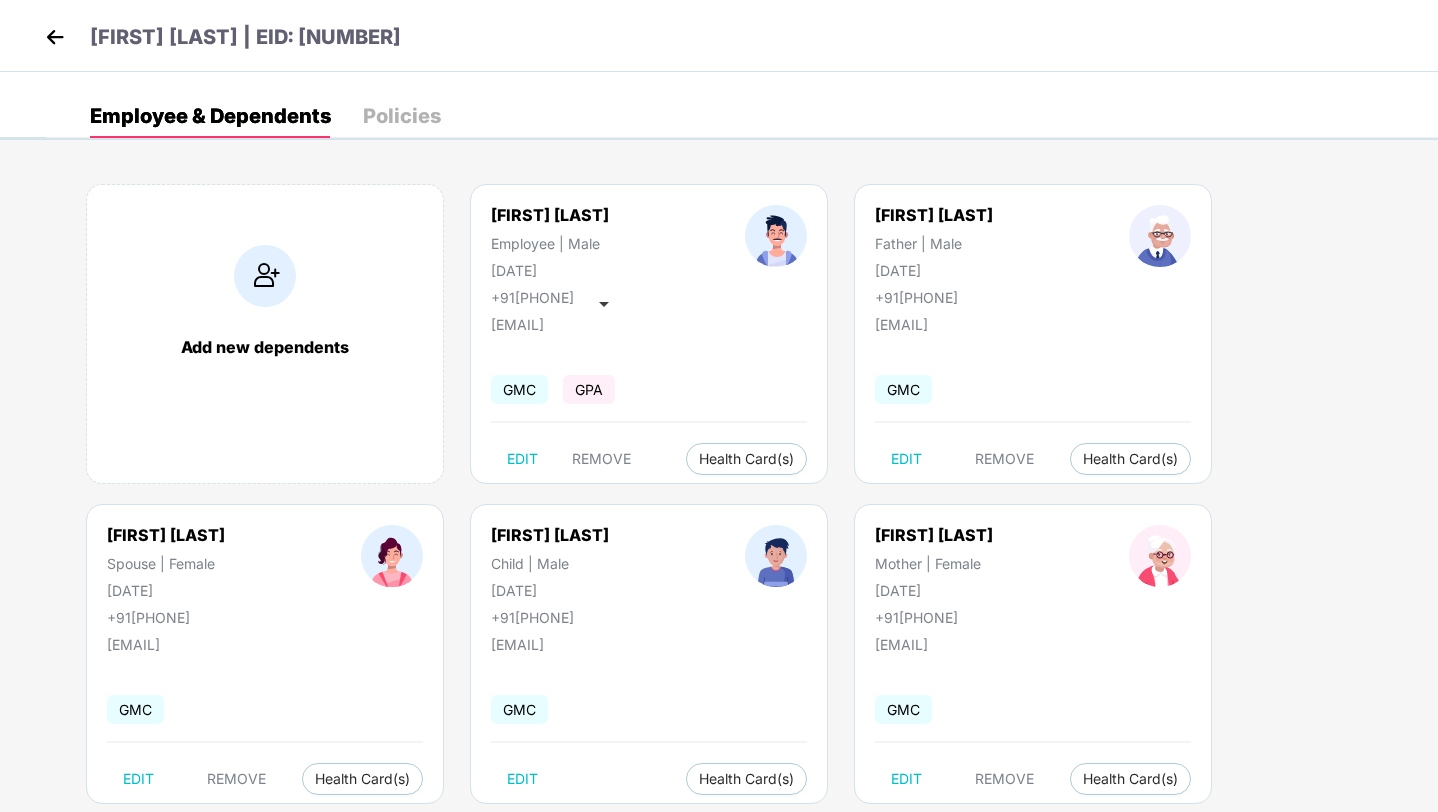 click on "[EMAIL]" at bounding box center [591, 324] 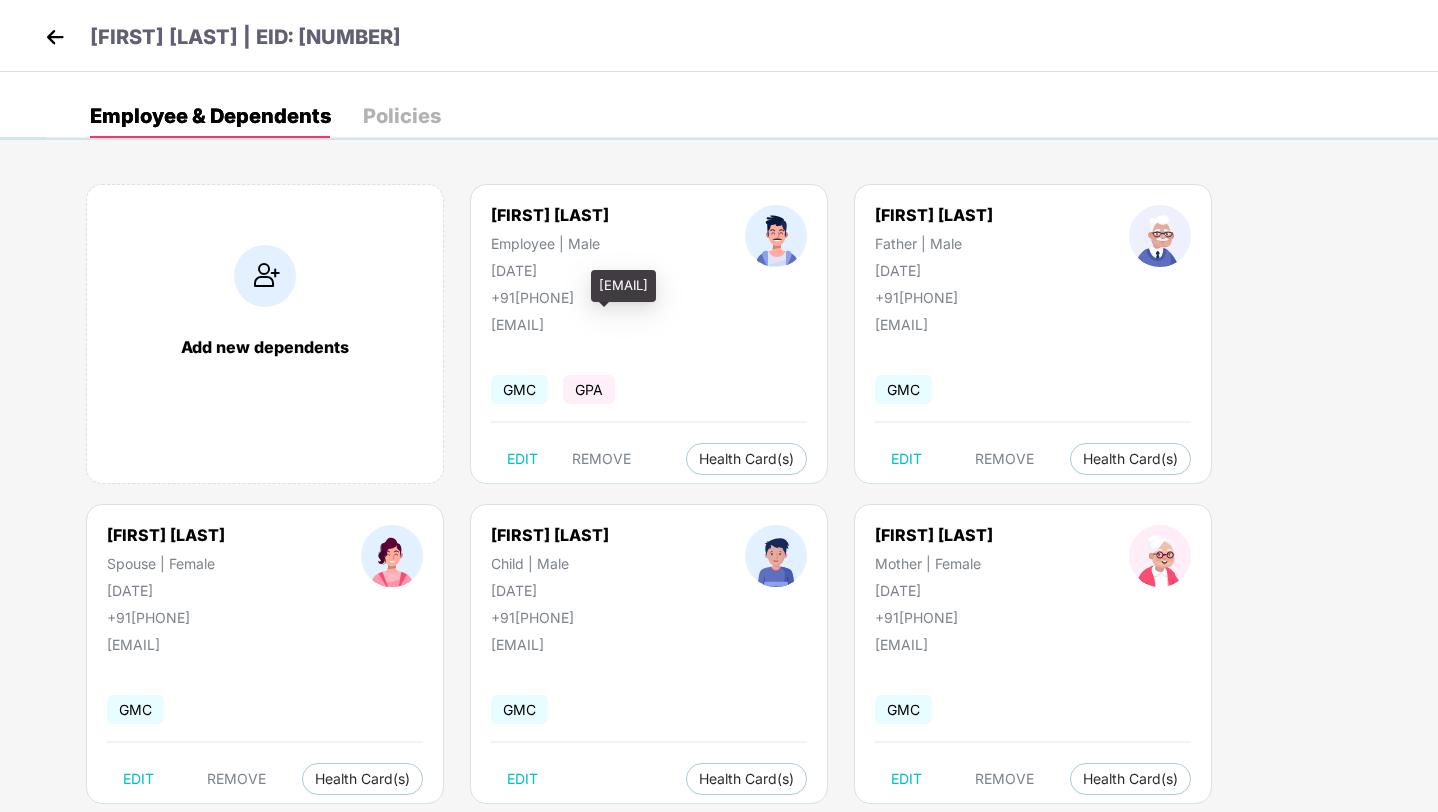 drag, startPoint x: 600, startPoint y: 287, endPoint x: 804, endPoint y: 289, distance: 204.0098 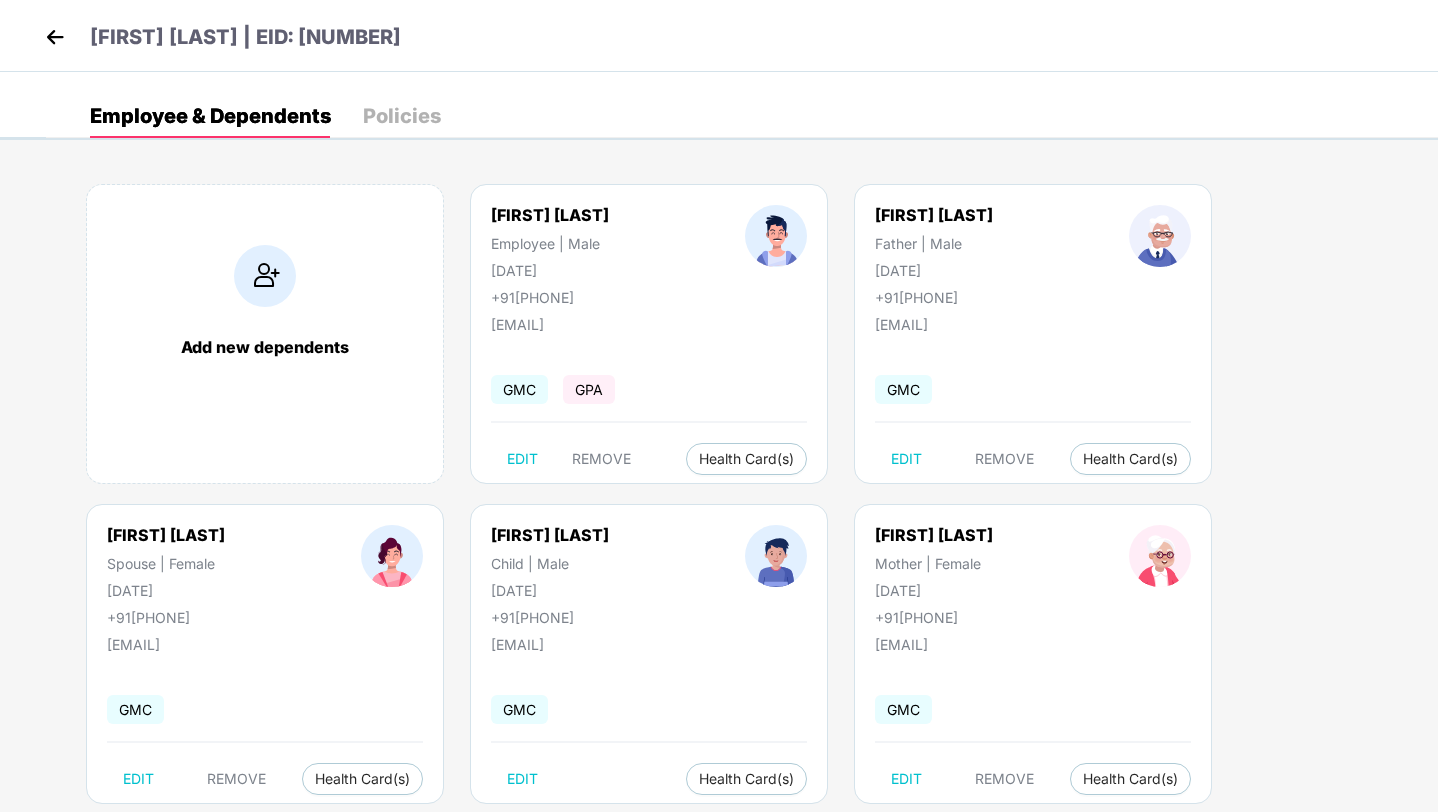 click at bounding box center [55, 37] 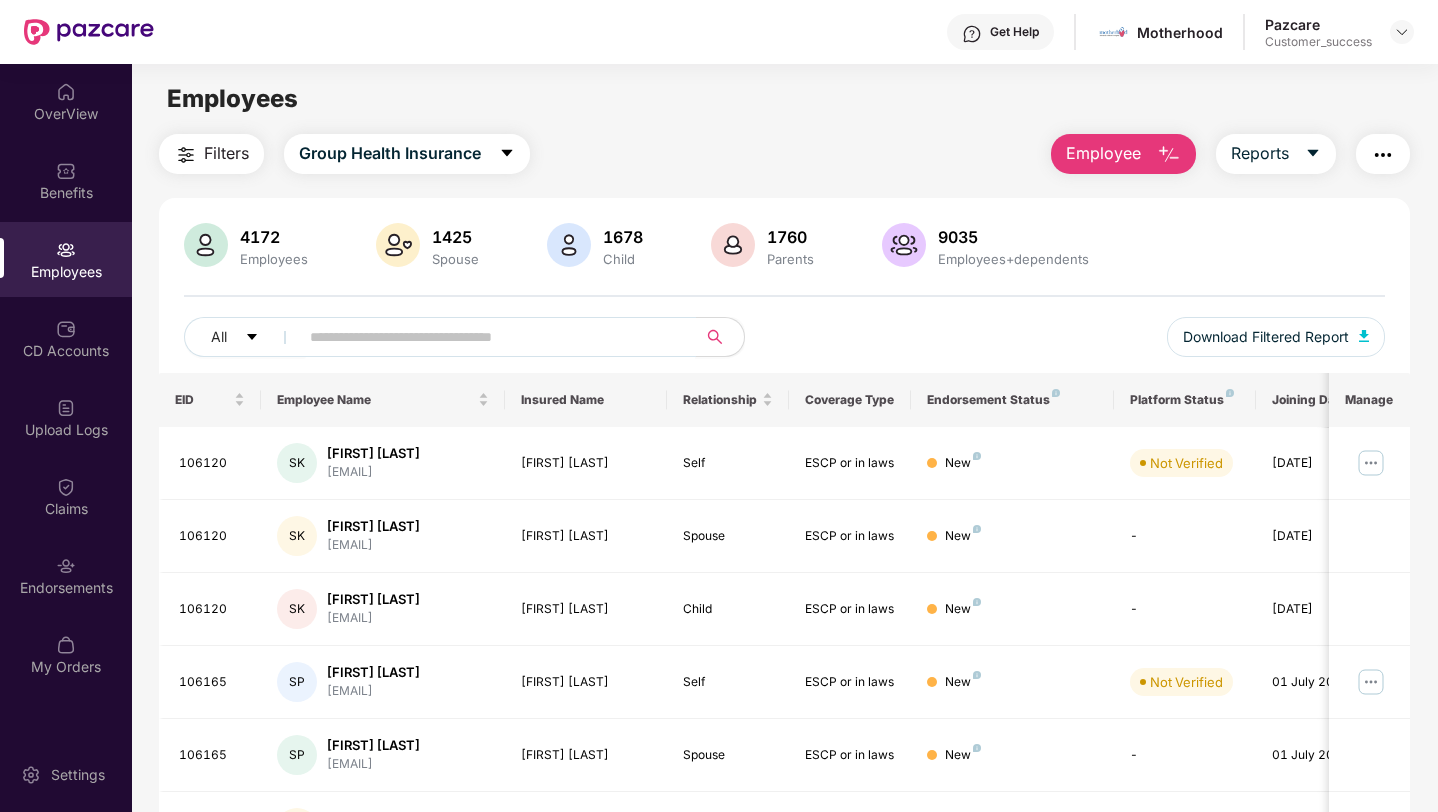 click at bounding box center [489, 337] 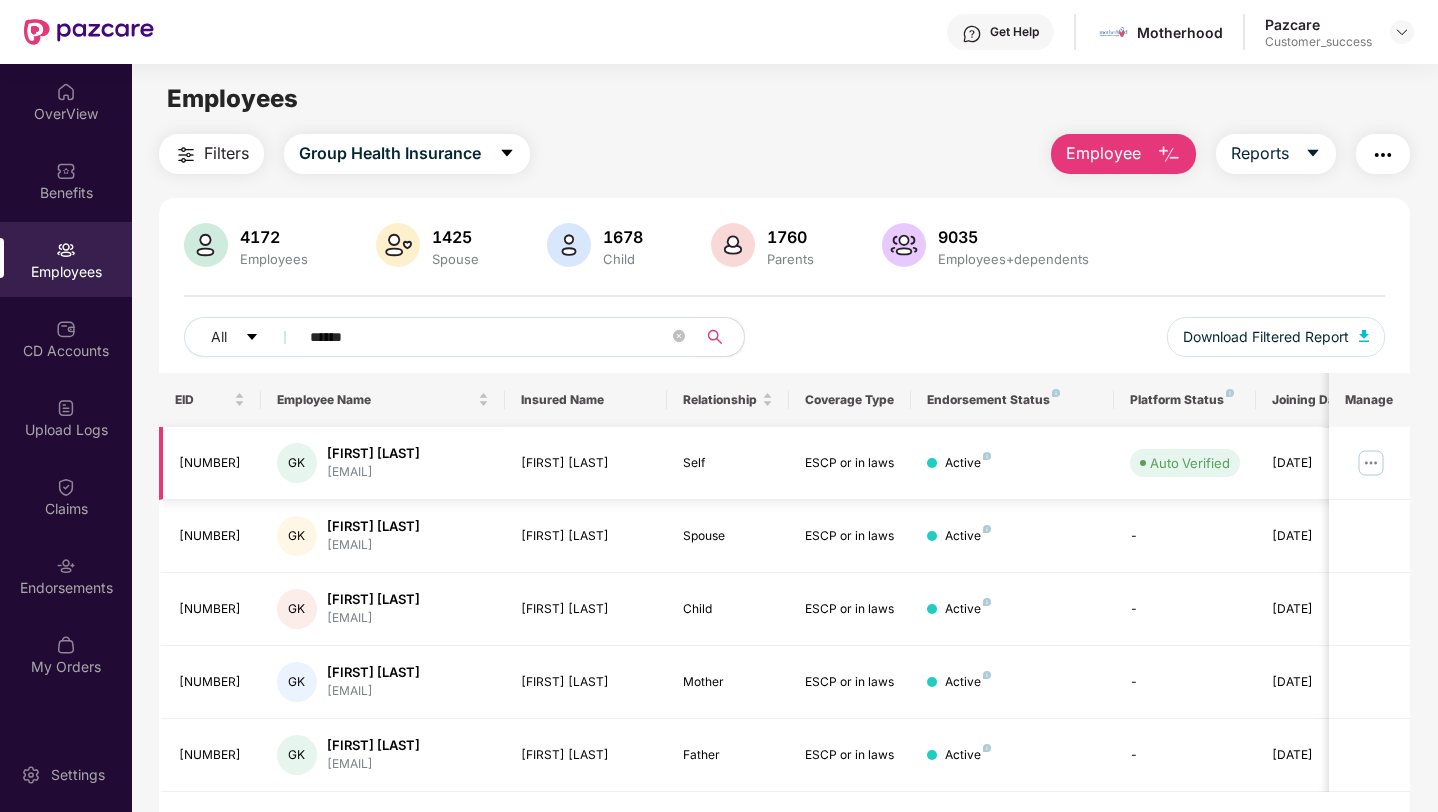 type on "******" 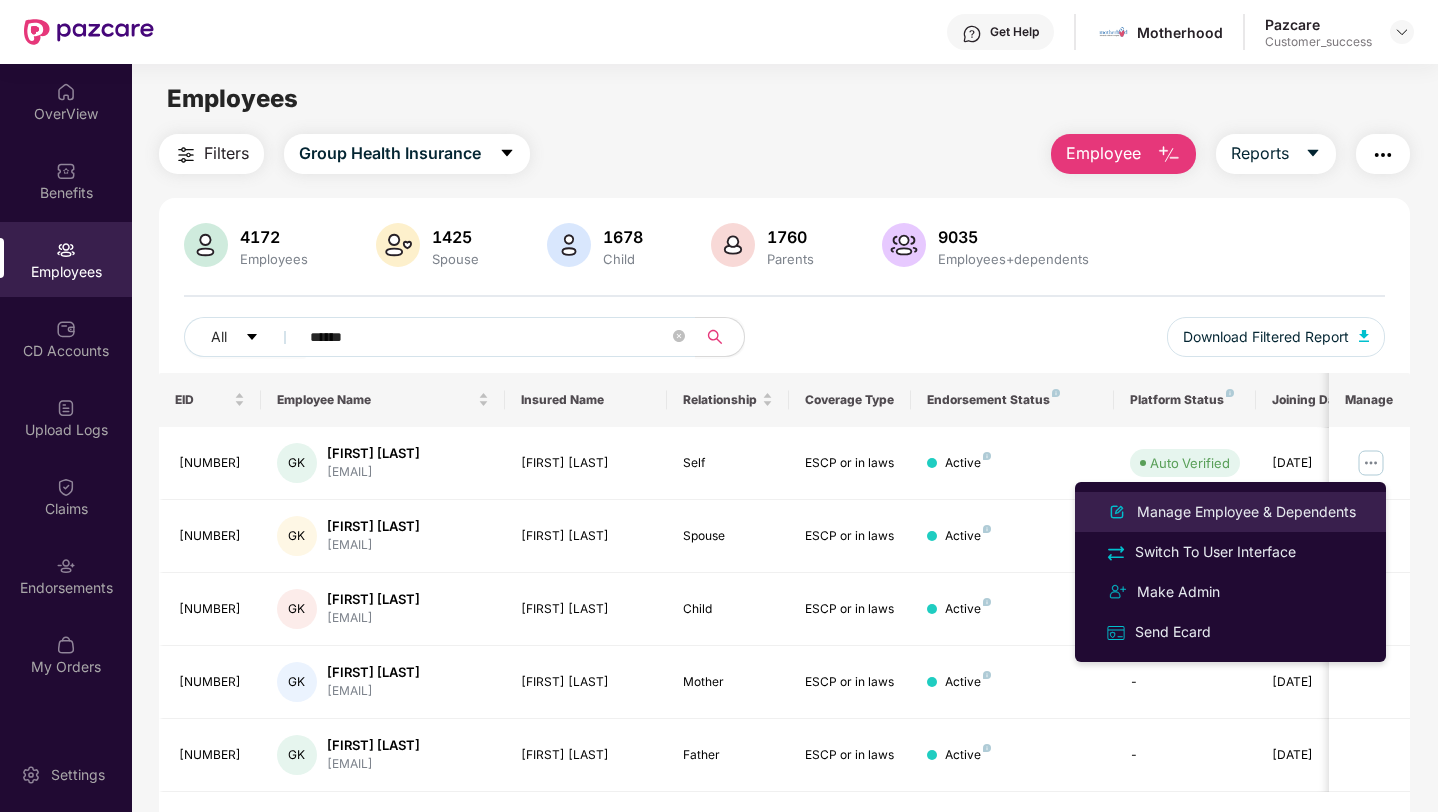 click on "Manage Employee & Dependents" at bounding box center [1246, 512] 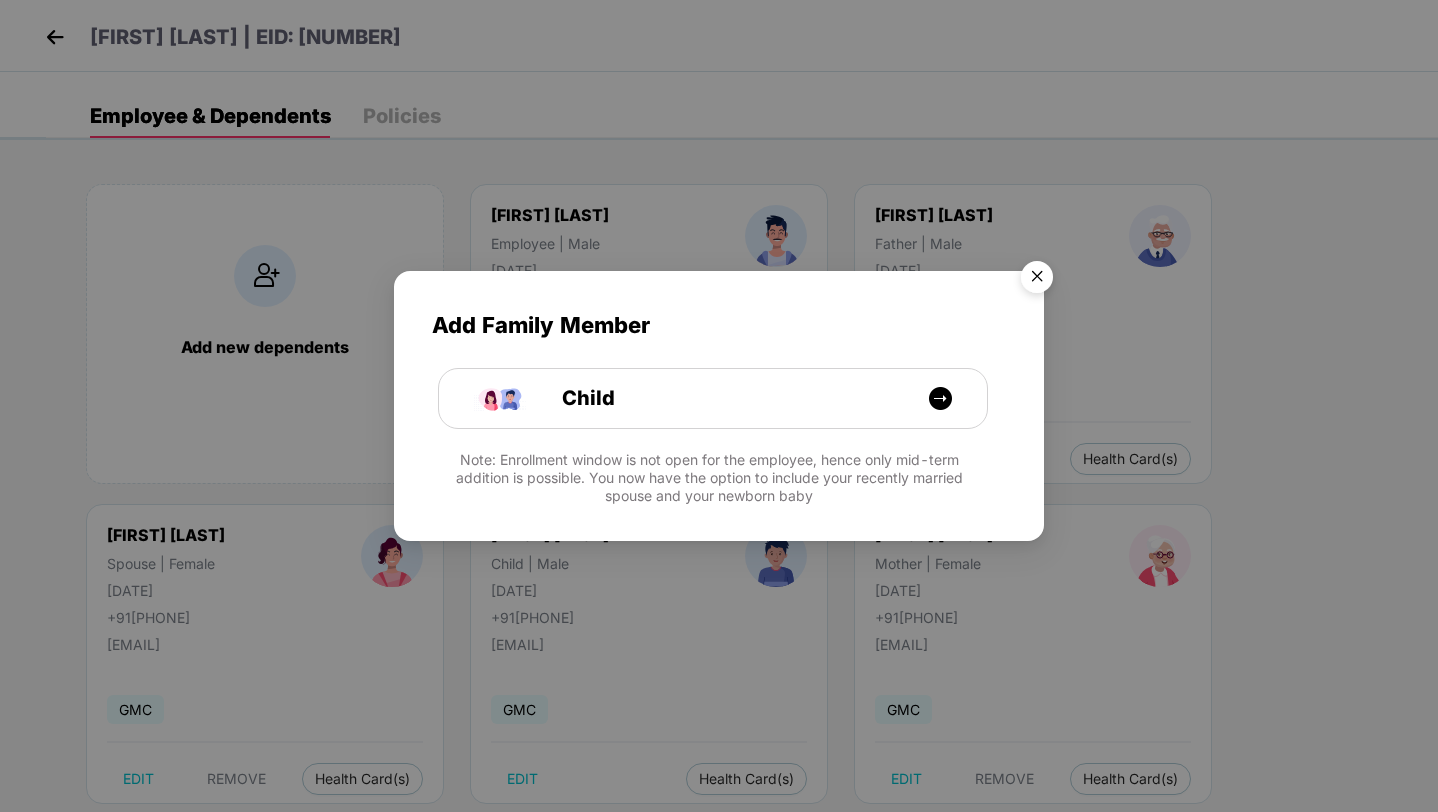 click at bounding box center [1037, 280] 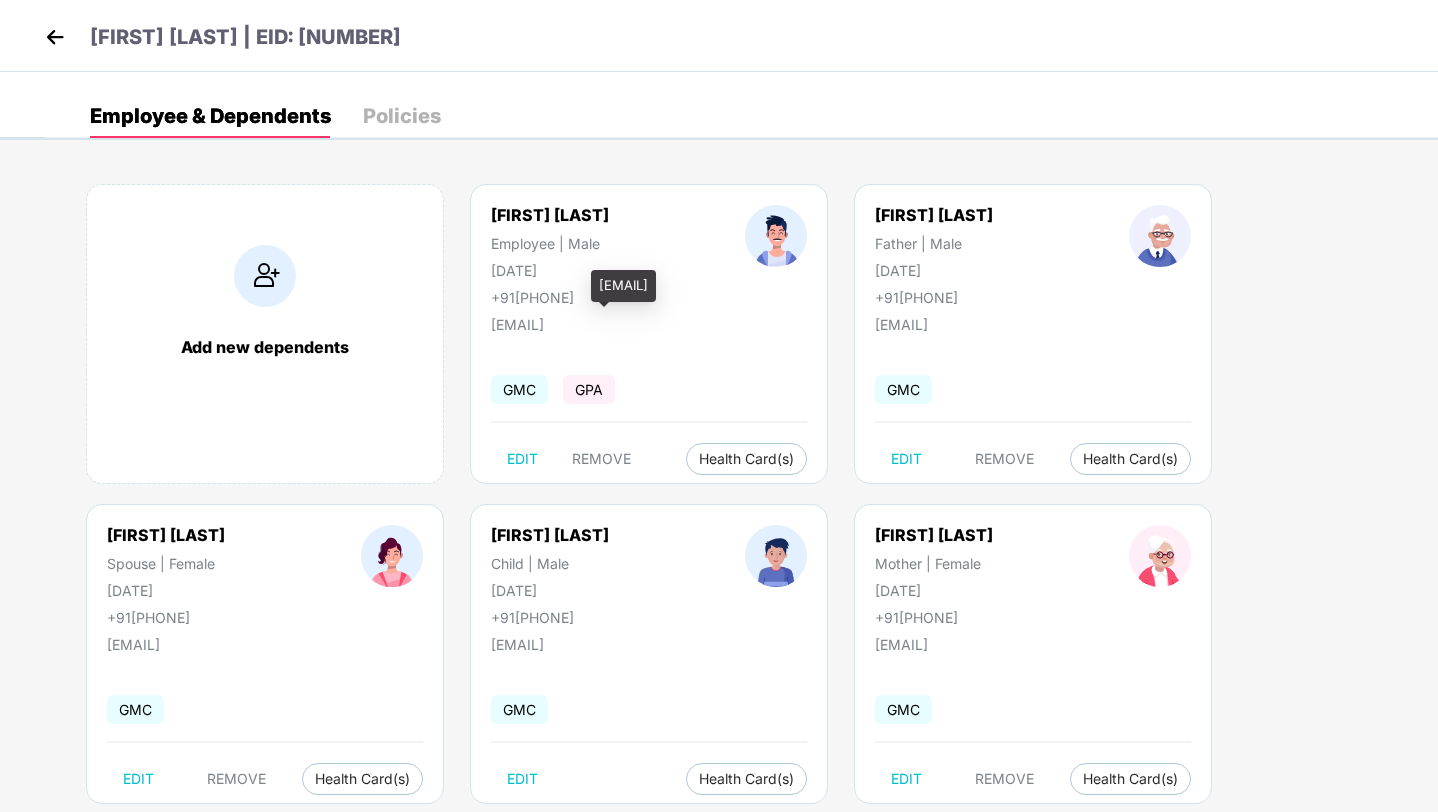 click on "[EMAIL]" at bounding box center [591, 324] 